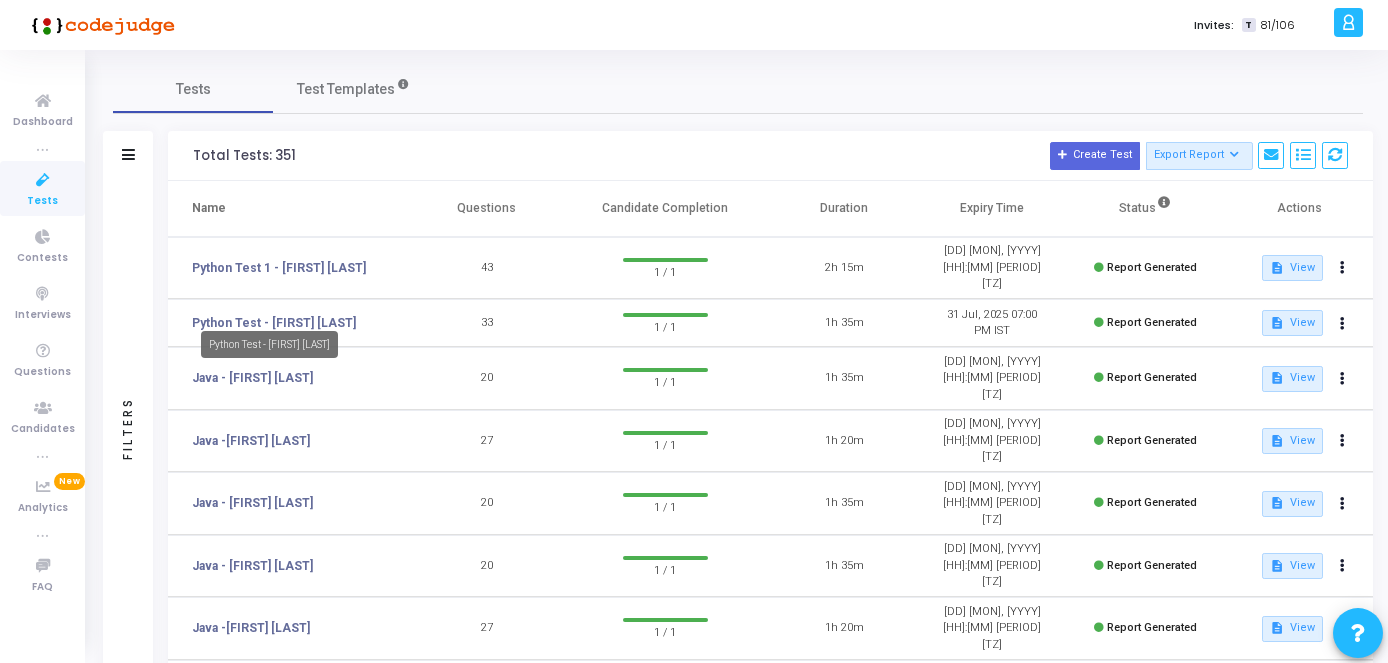 scroll, scrollTop: 0, scrollLeft: 0, axis: both 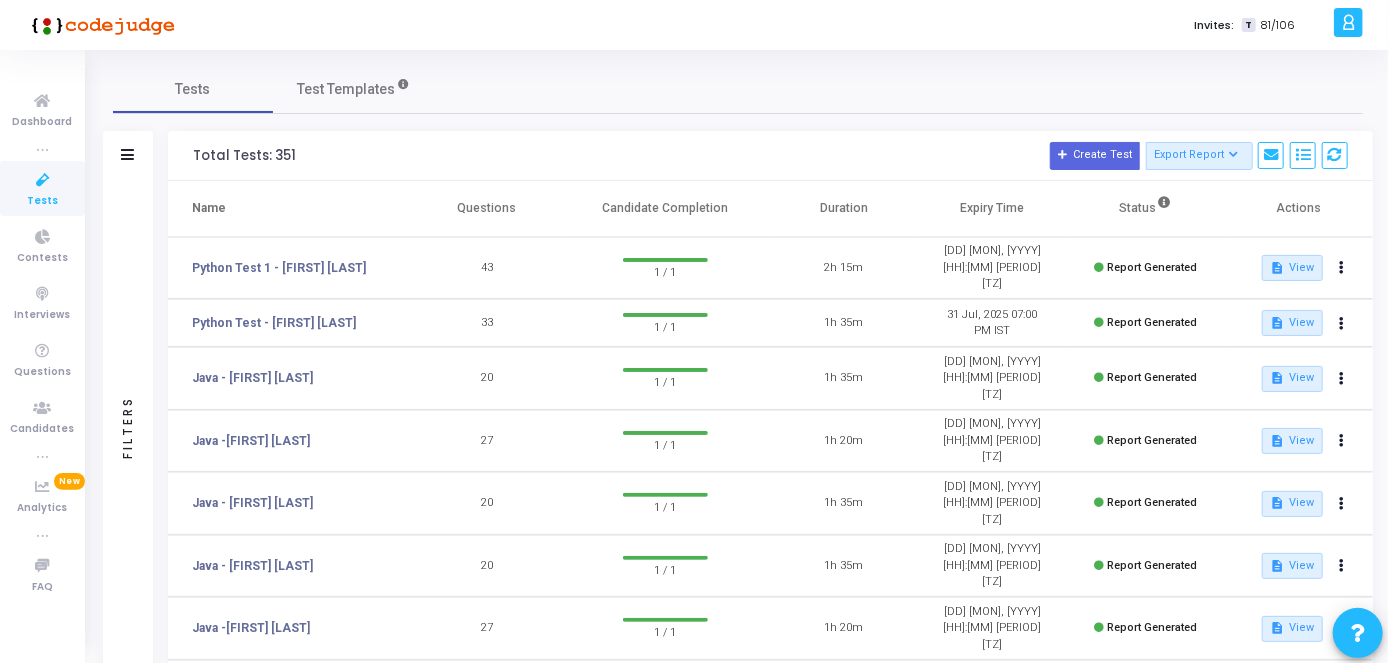 click at bounding box center [43, 180] 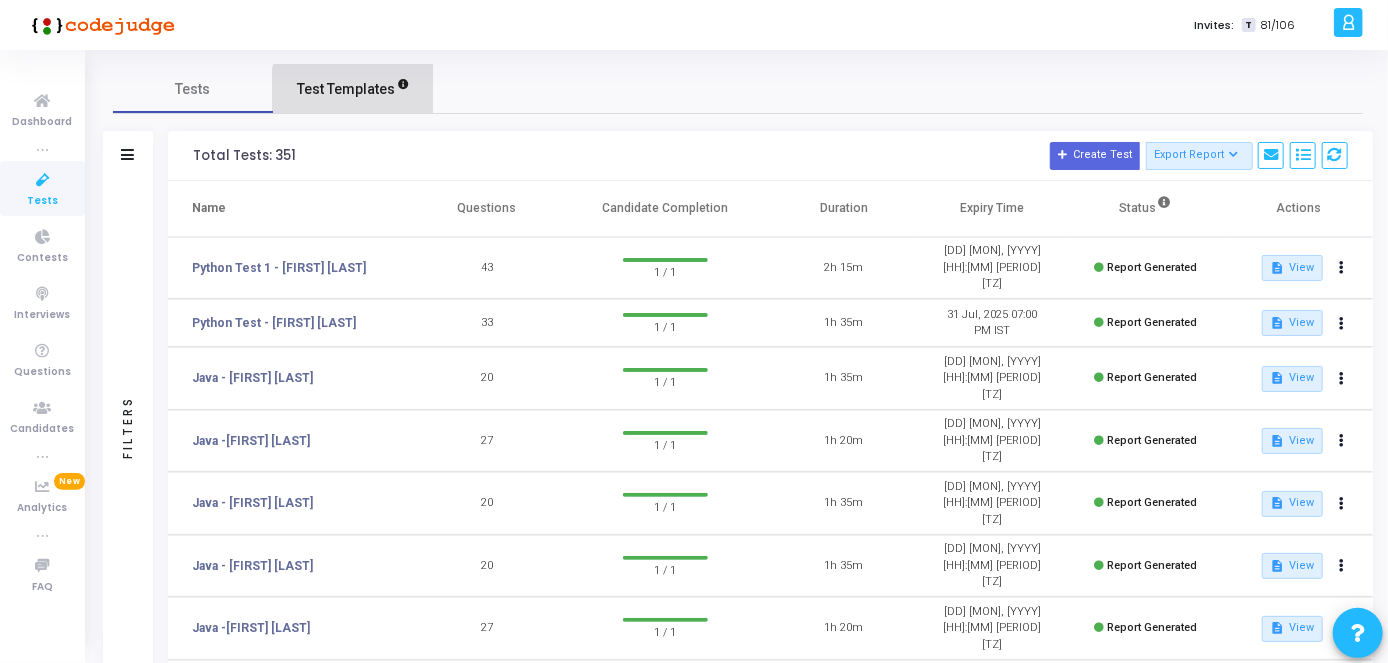 click on "Test Templates" at bounding box center (346, 89) 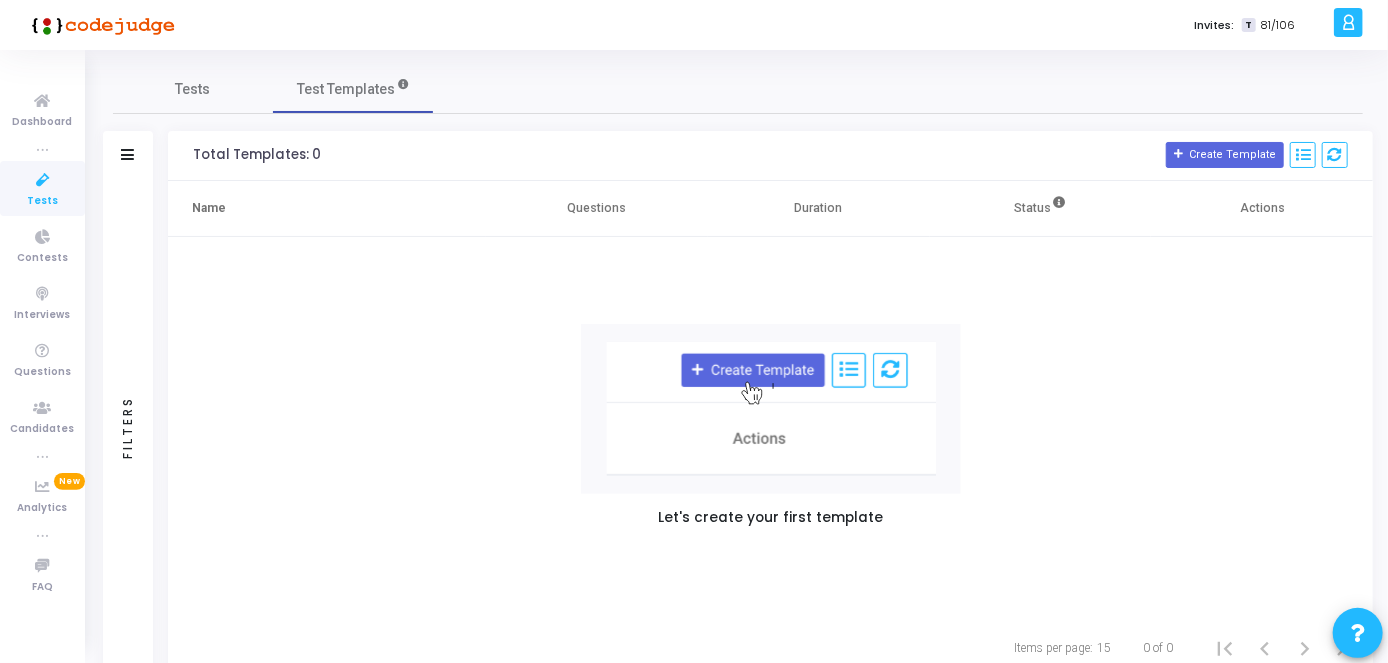 click on "Tests" at bounding box center [42, 201] 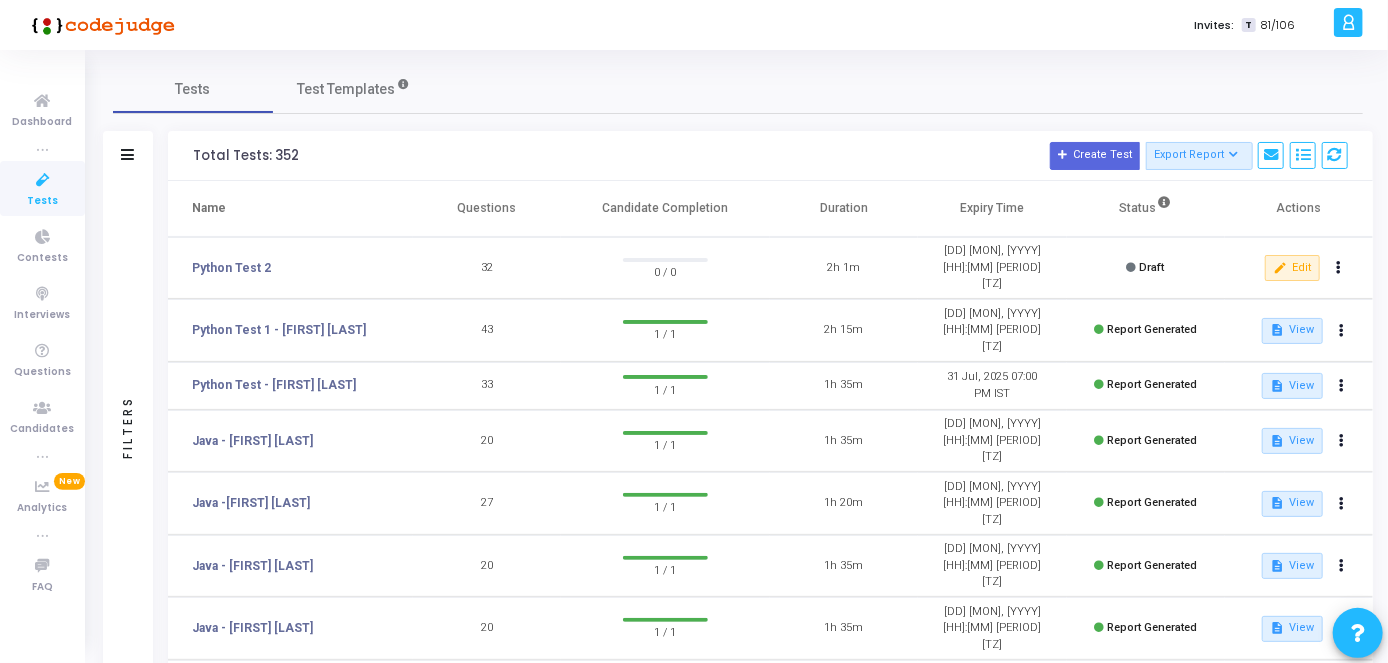 click on "Python Test 2" at bounding box center (290, 268) 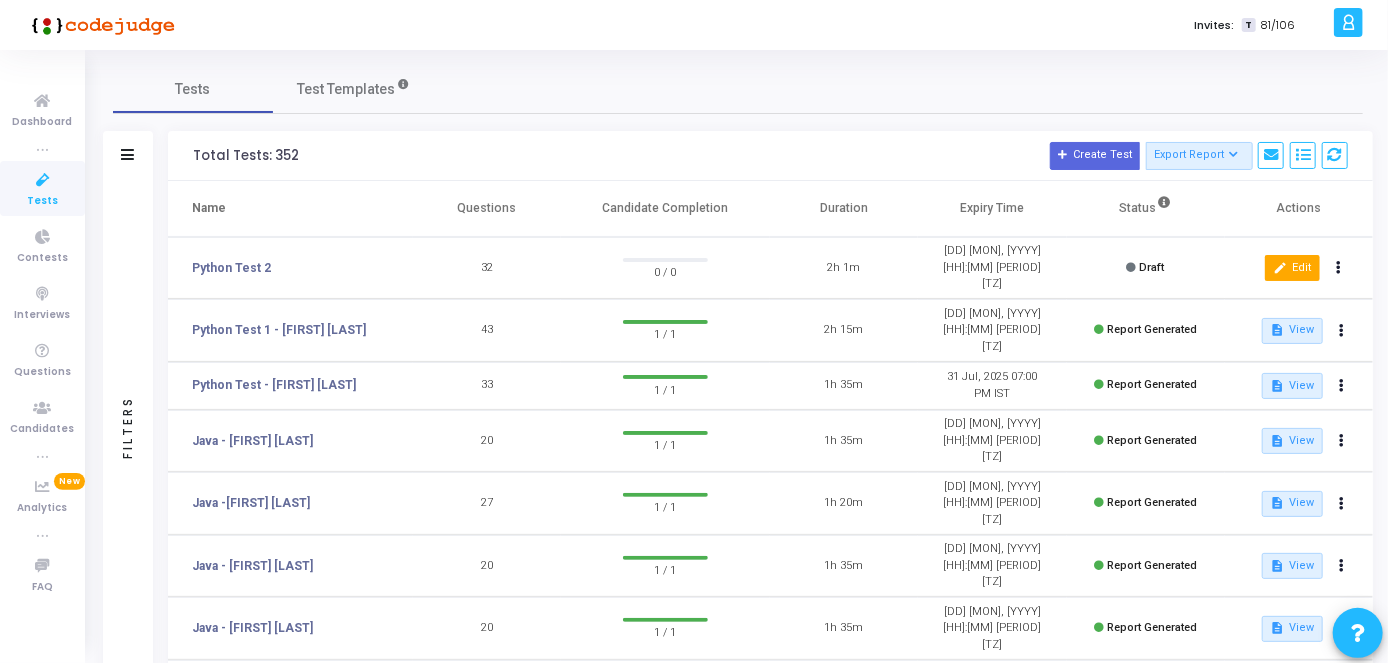 click on "edit  Edit" at bounding box center [1292, 268] 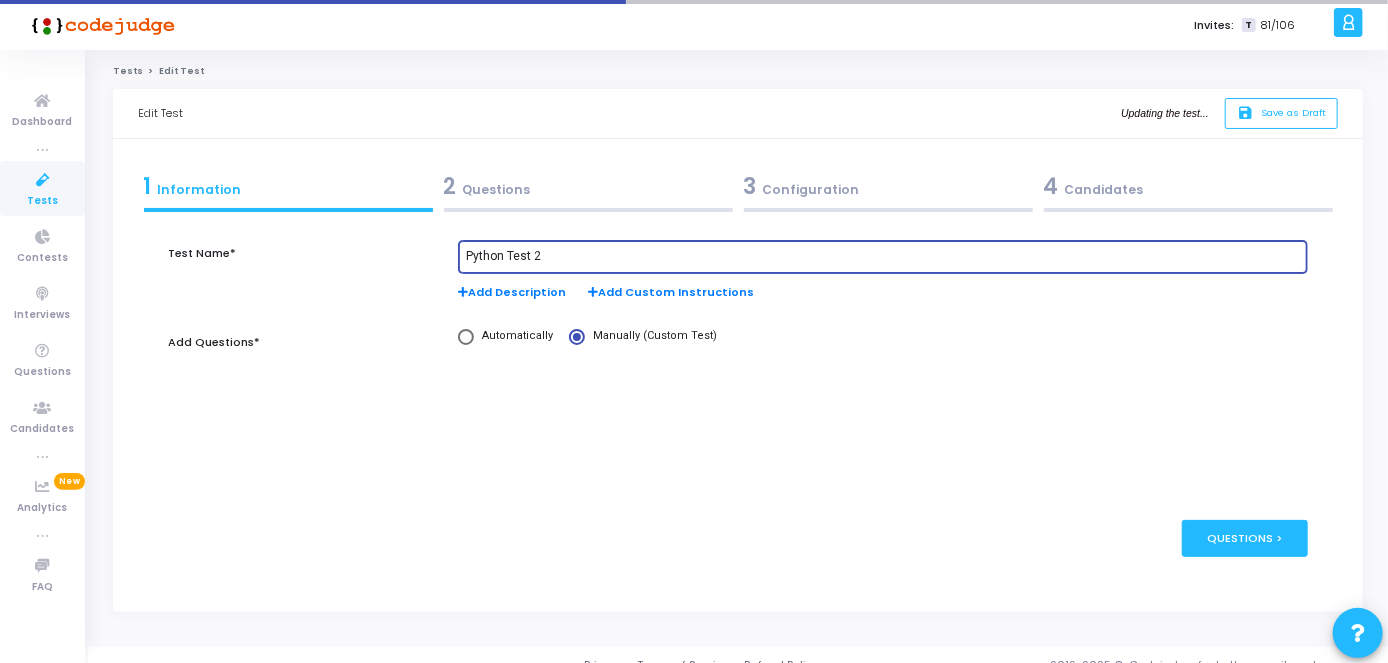 click on "Python Test 2" at bounding box center (883, 257) 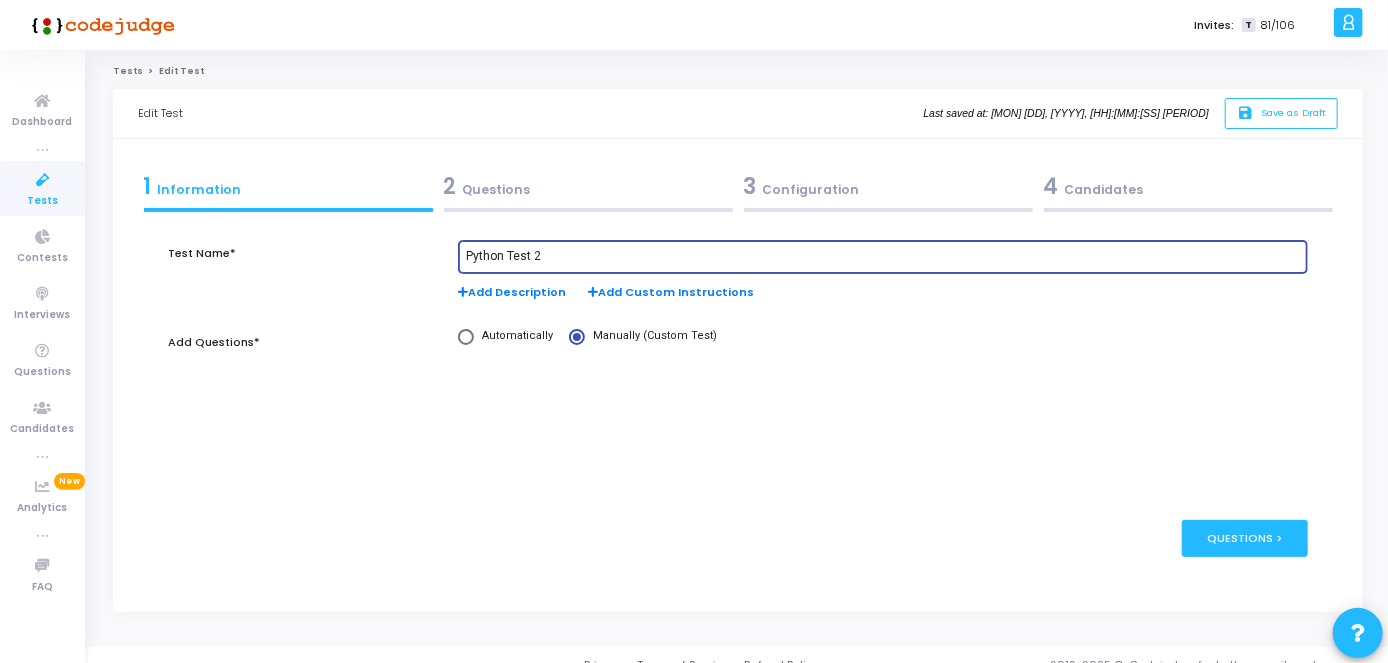 click on "Python Test 2" at bounding box center [883, 257] 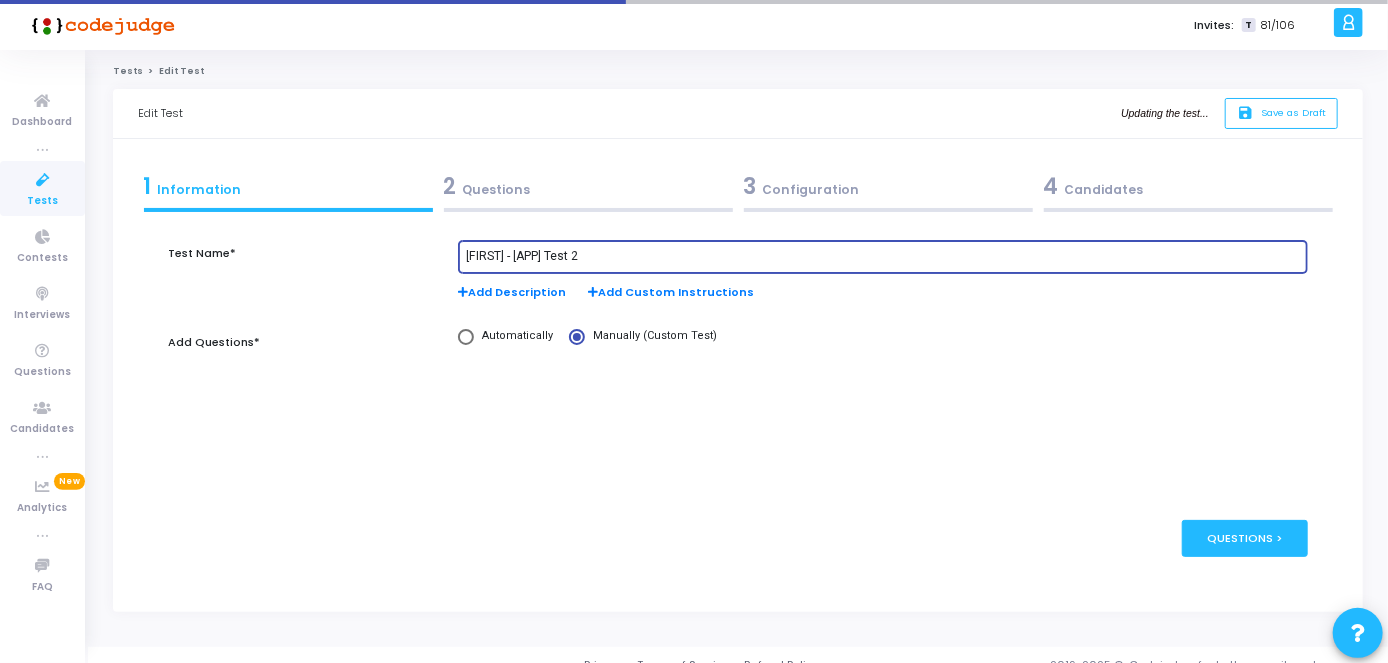 type on "[FIRST] - [APP] Test 2" 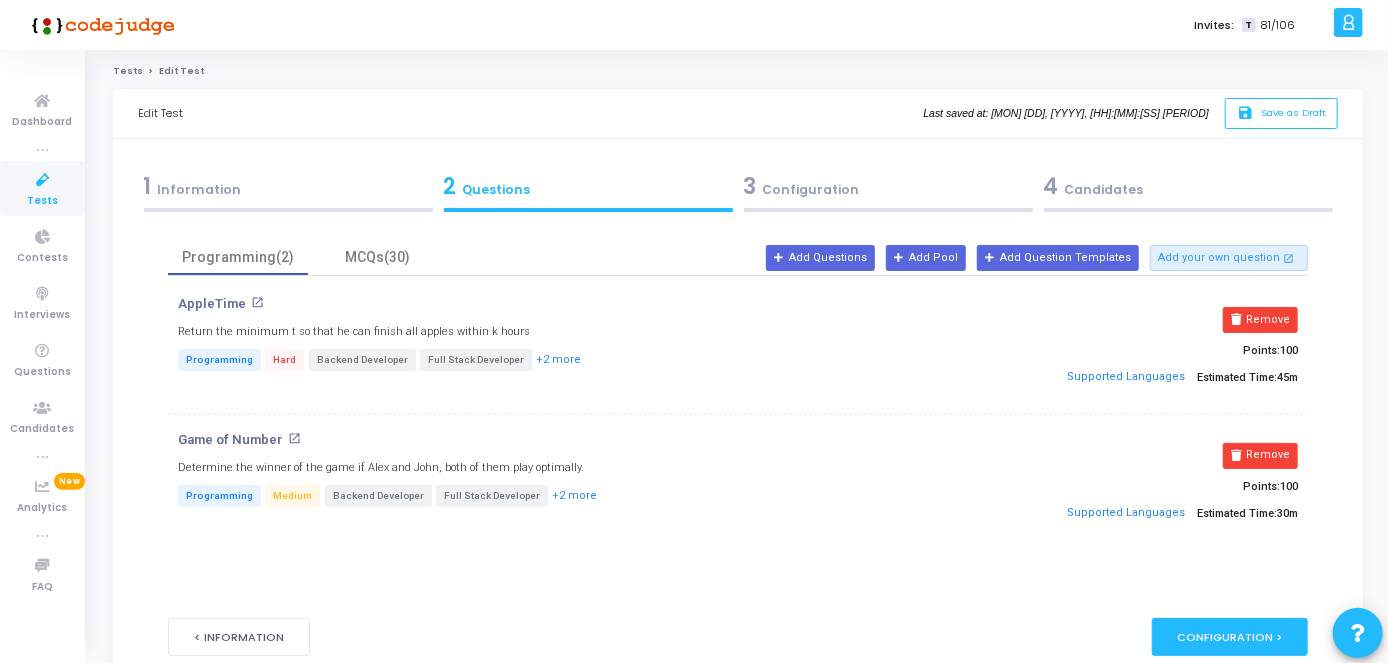 click on "3  Configuration" at bounding box center (888, 186) 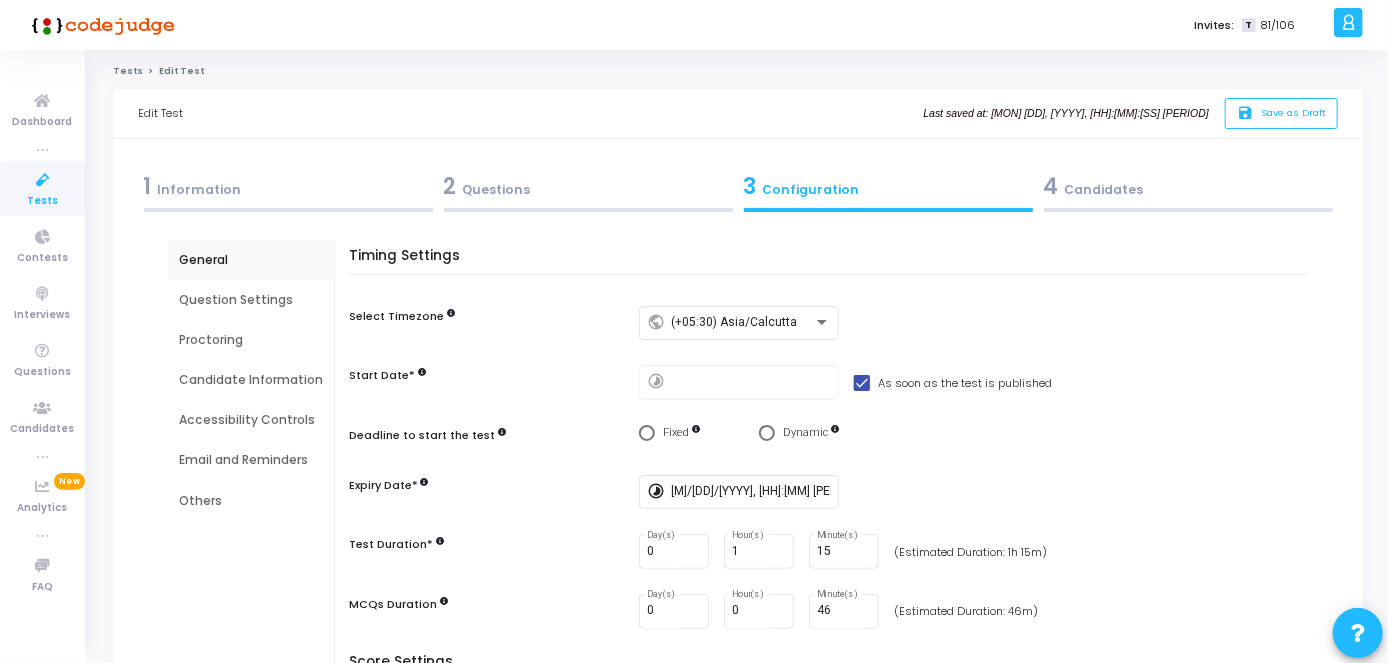 click at bounding box center [862, 383] 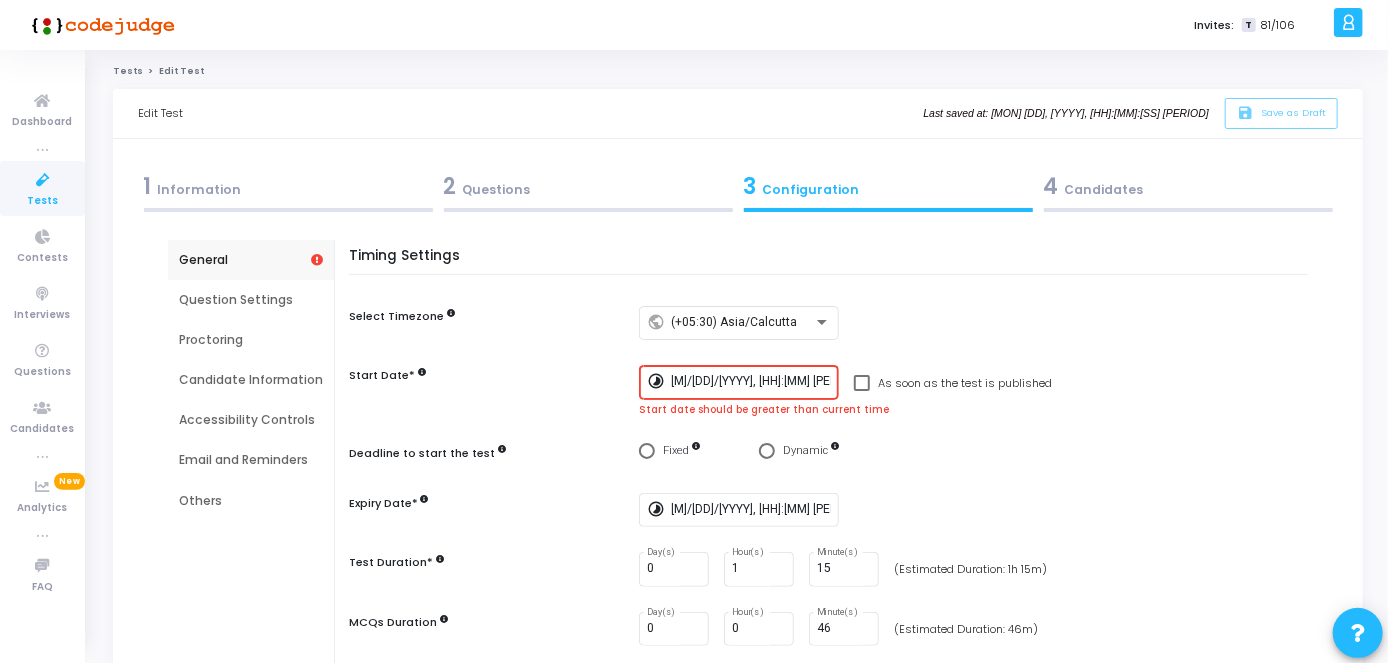 click on "[M]/[DD]/[YYYY], [HH]:[MM] [PERIOD]" at bounding box center [751, 382] 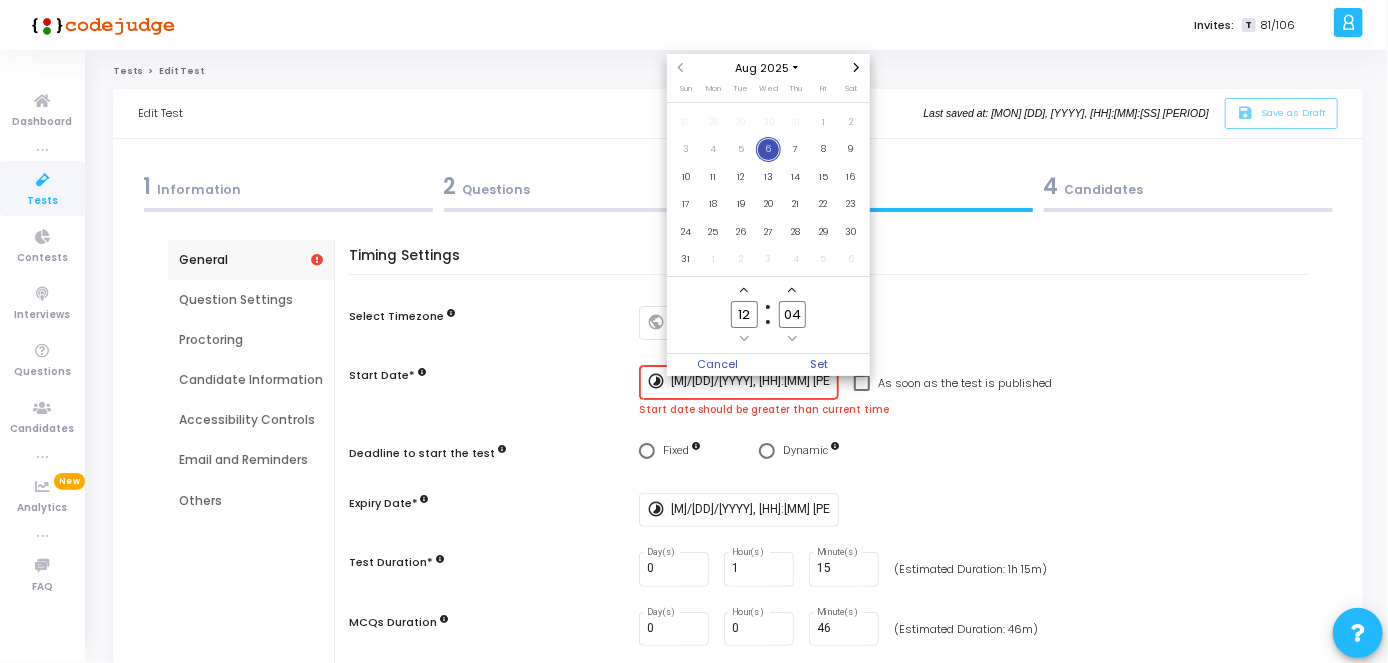 click on "6" at bounding box center (768, 149) 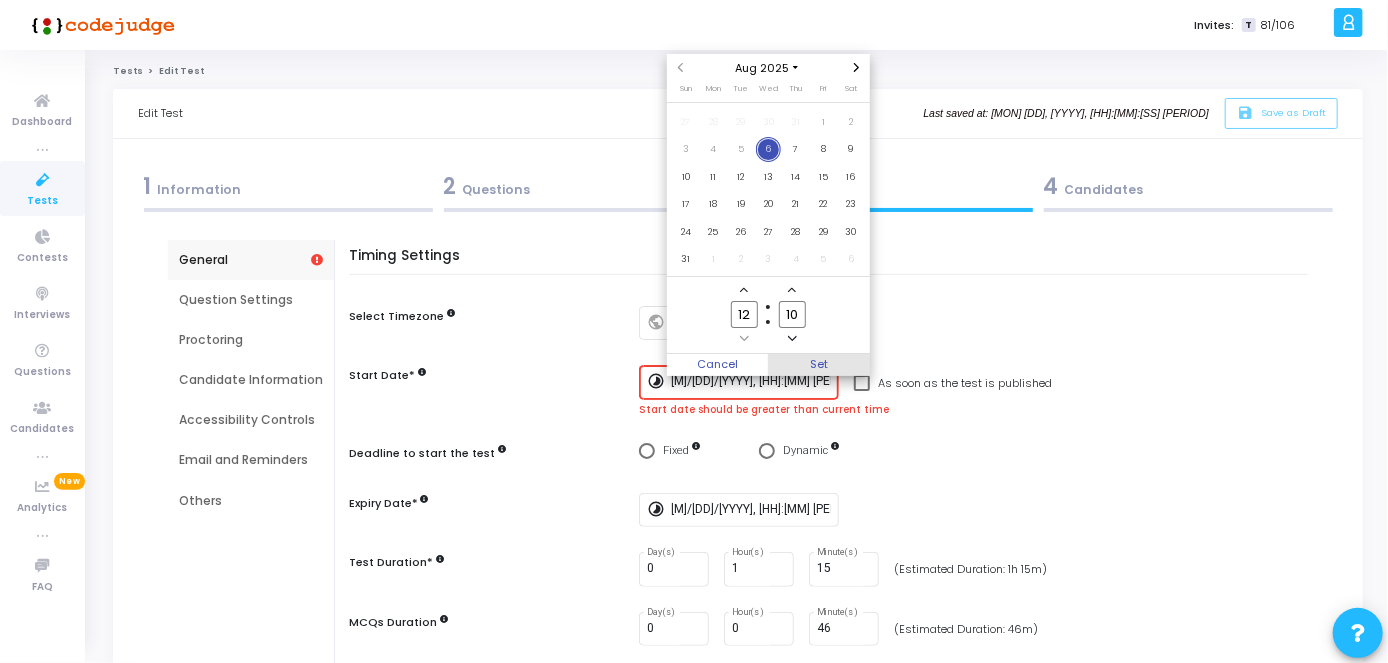 type on "10" 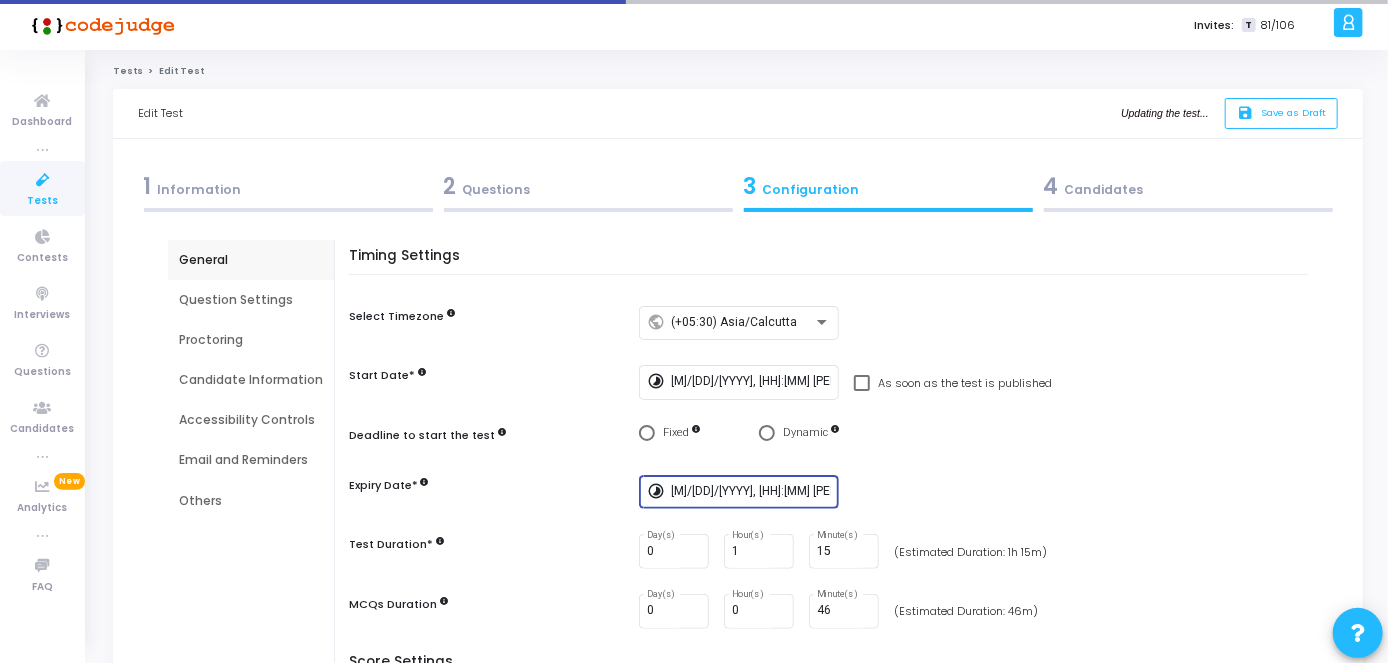 click on "[M]/[DD]/[YYYY], [HH]:[MM] [PERIOD]" at bounding box center (751, 492) 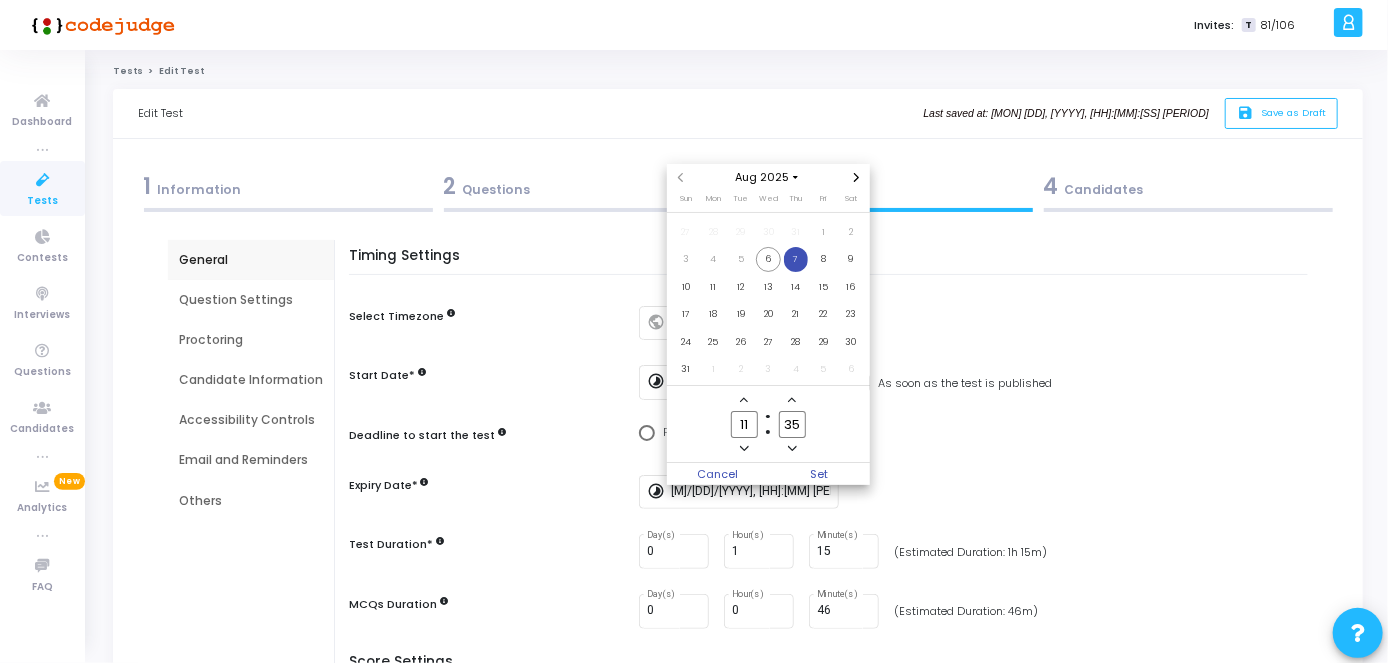click at bounding box center [694, 331] 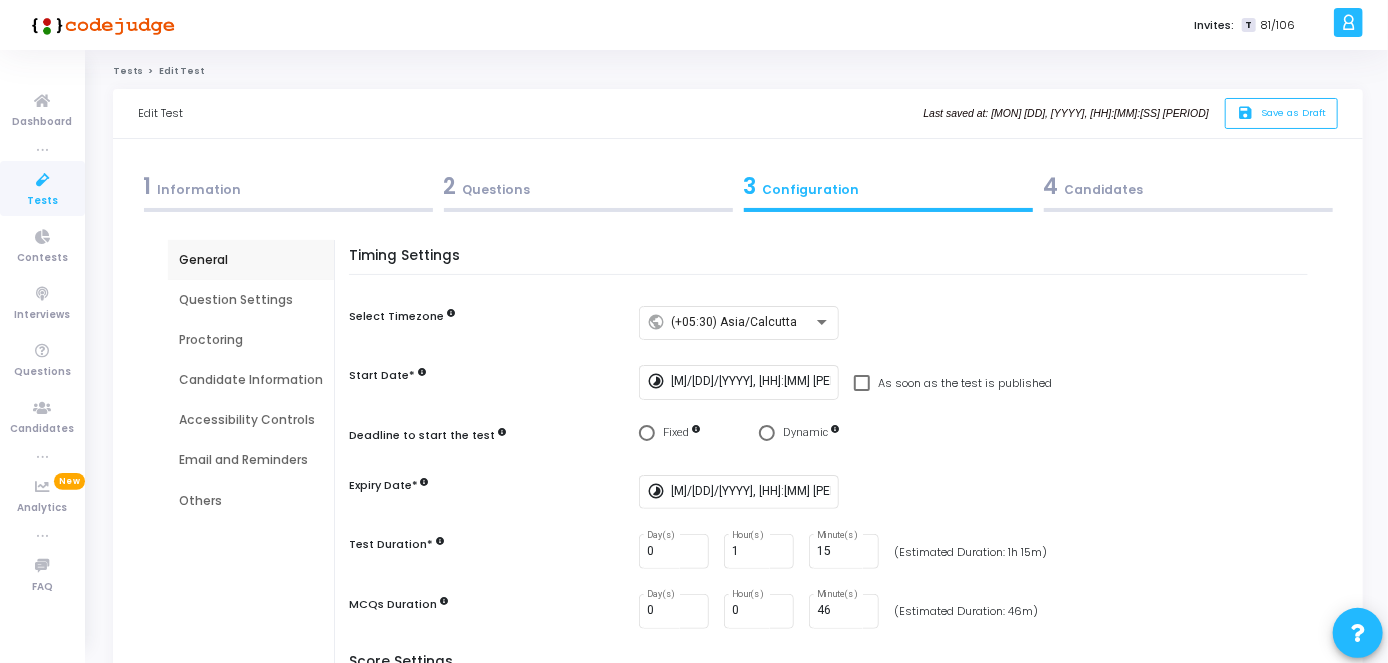 click on "2  Questions" at bounding box center (588, 186) 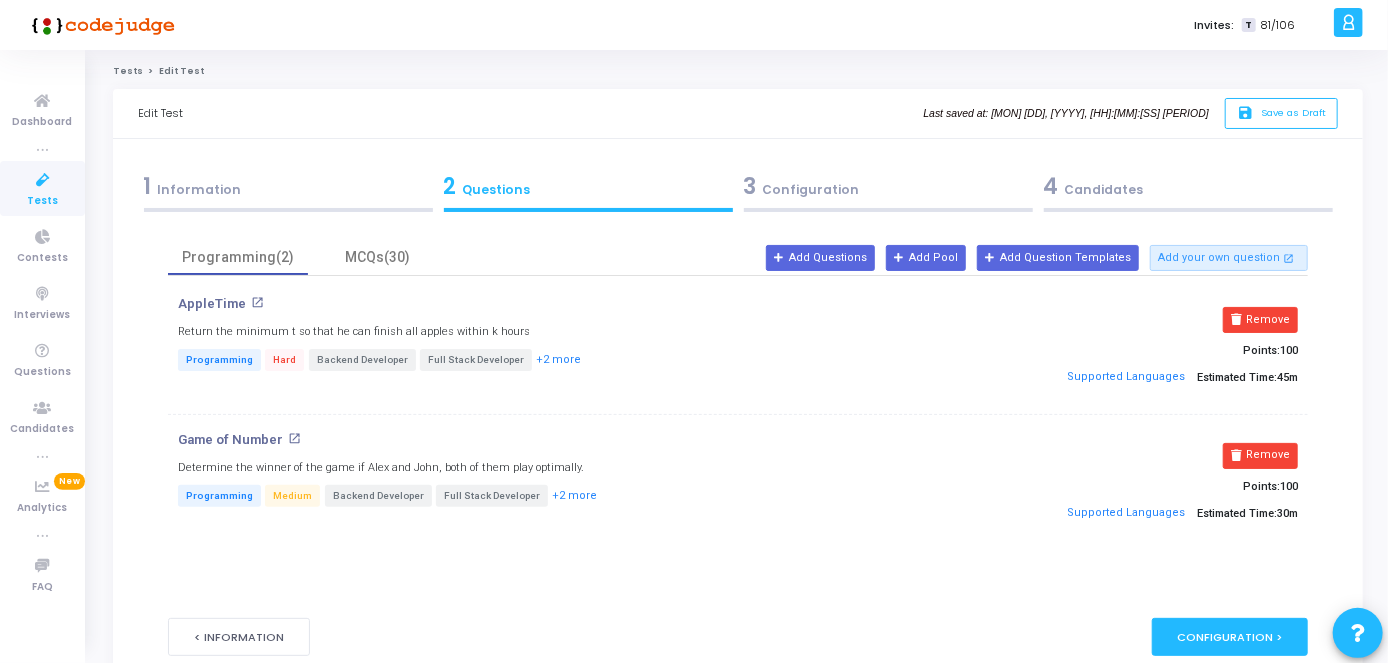 click on "3  Configuration" at bounding box center (888, 186) 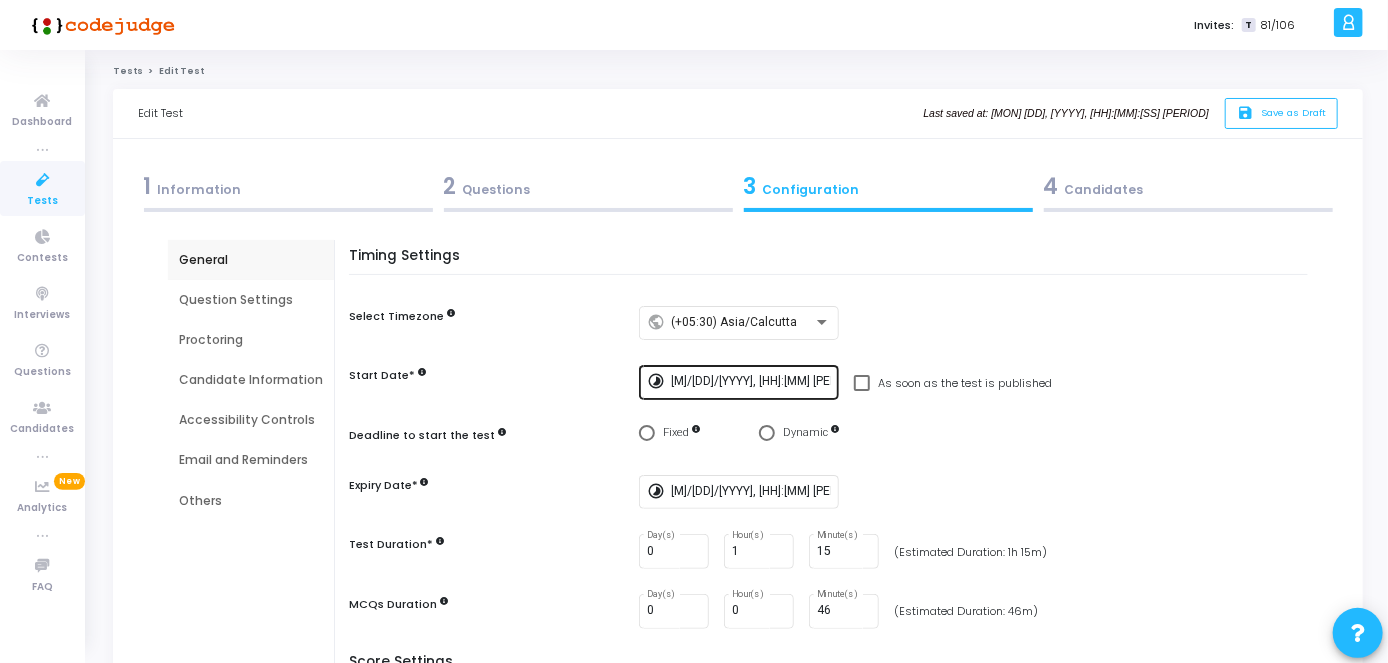 click on "[M]/[DD]/[YYYY], [HH]:[MM] [PERIOD]" at bounding box center (751, 381) 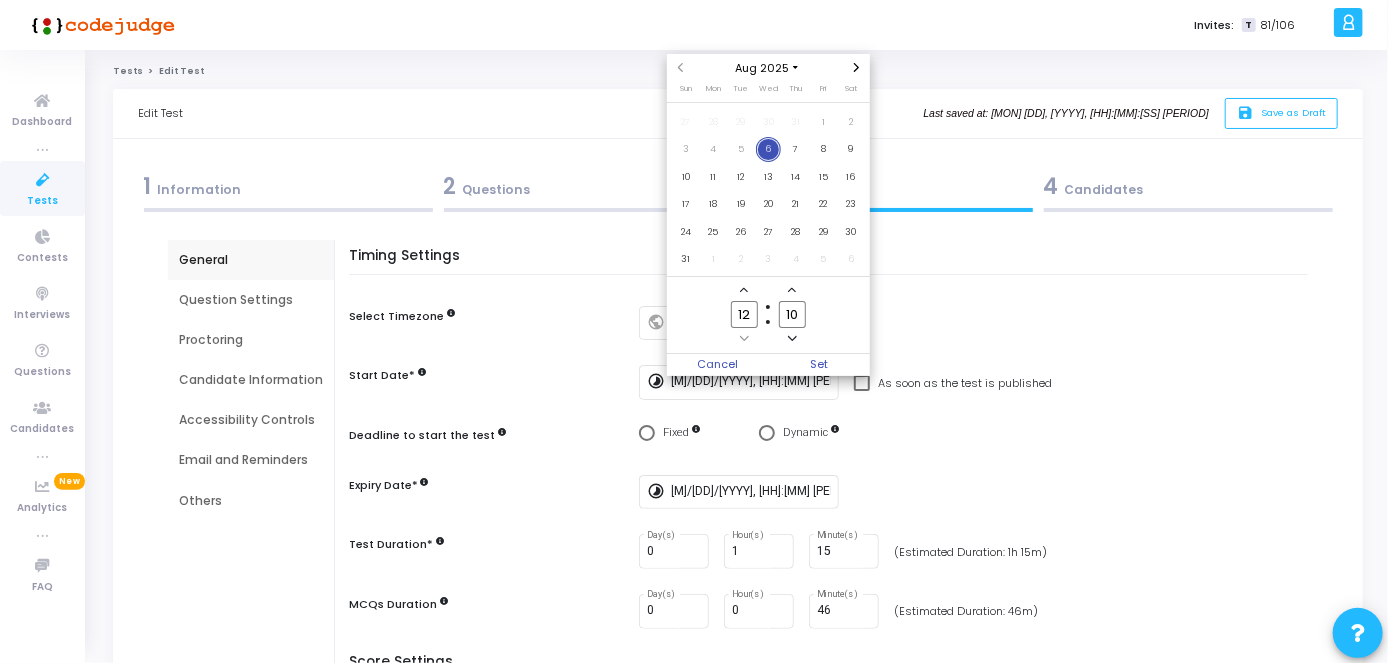 click at bounding box center [694, 331] 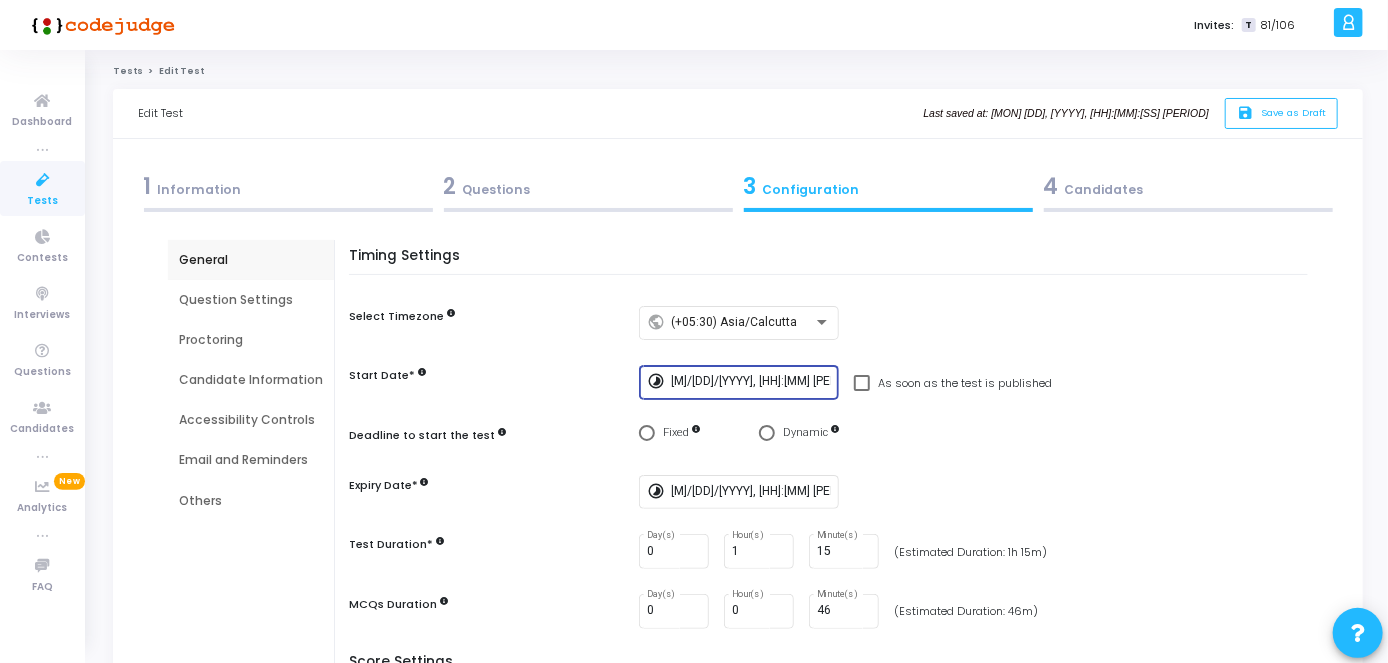 click on "[M]/[DD]/[YYYY], [HH]:[MM] [PERIOD]" at bounding box center [751, 492] 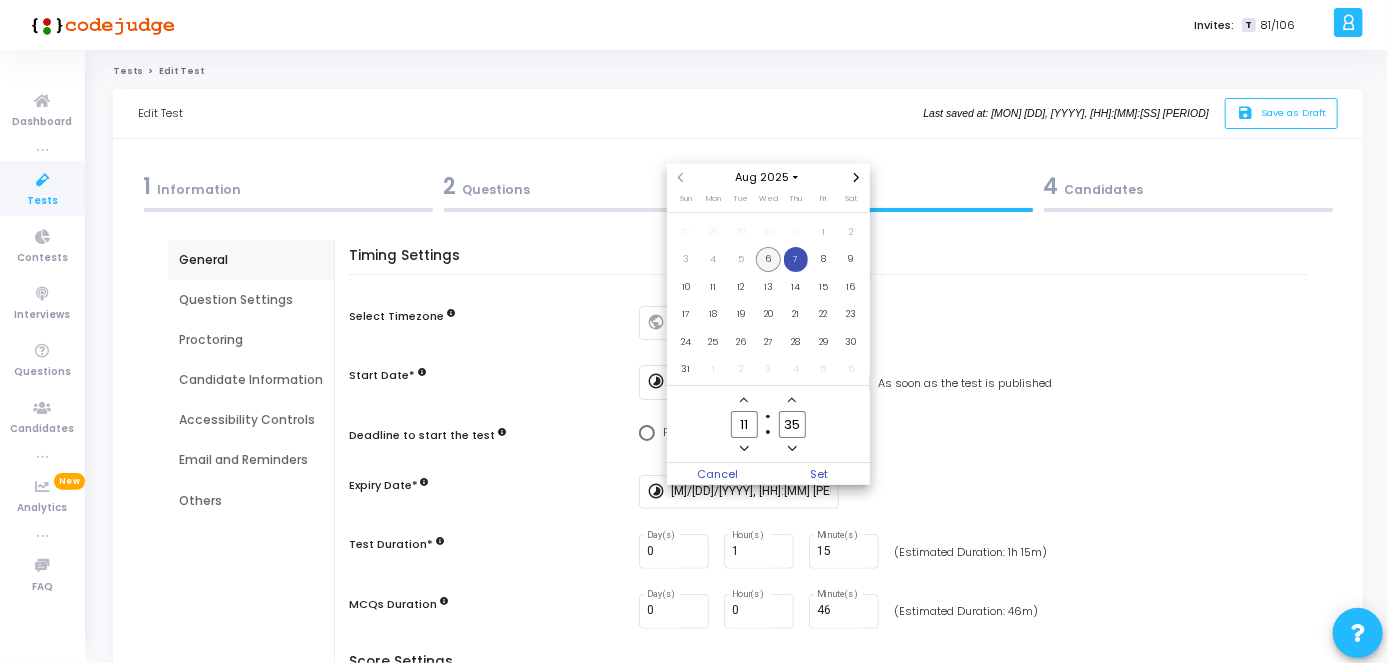click on "6" at bounding box center [768, 259] 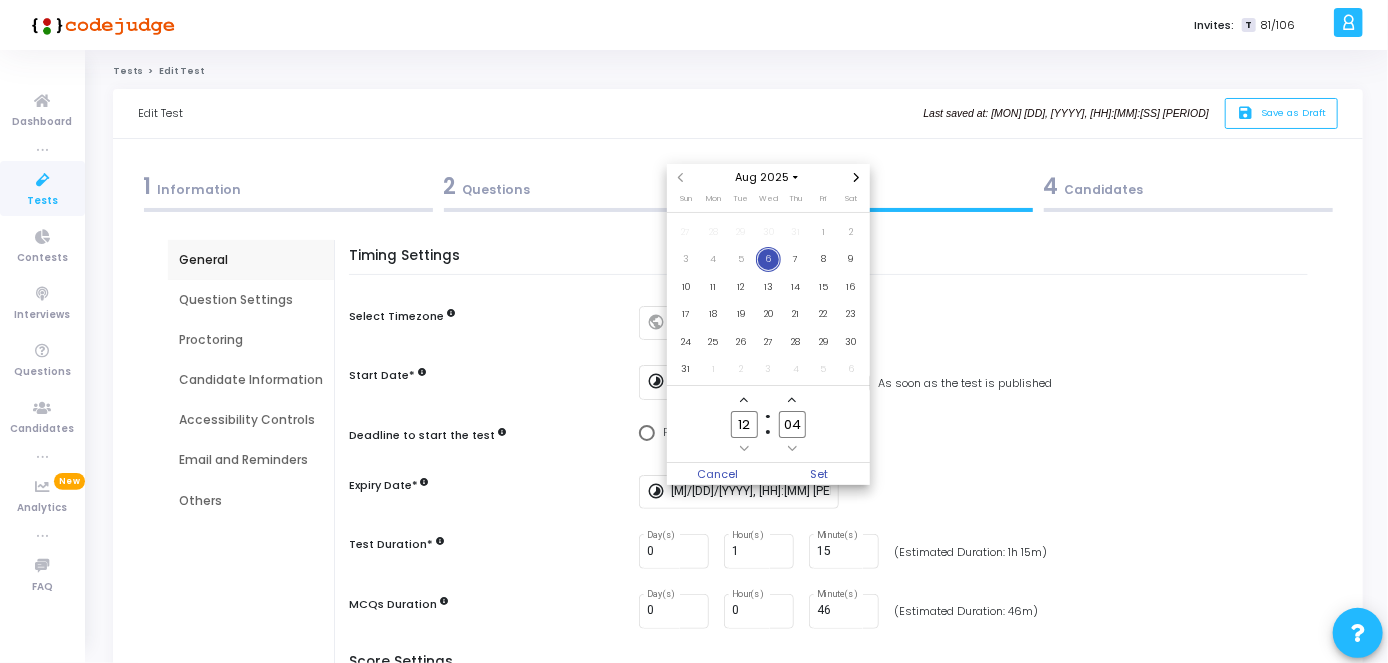 click on "12" 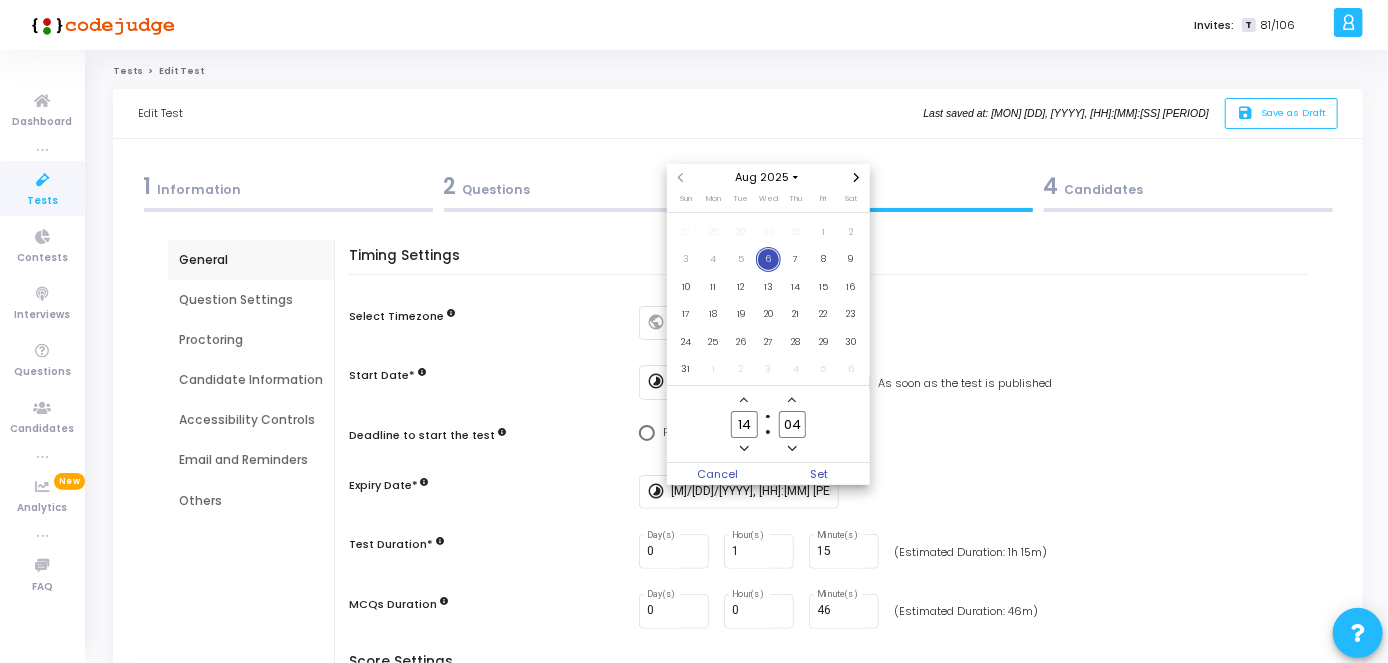 type on "14" 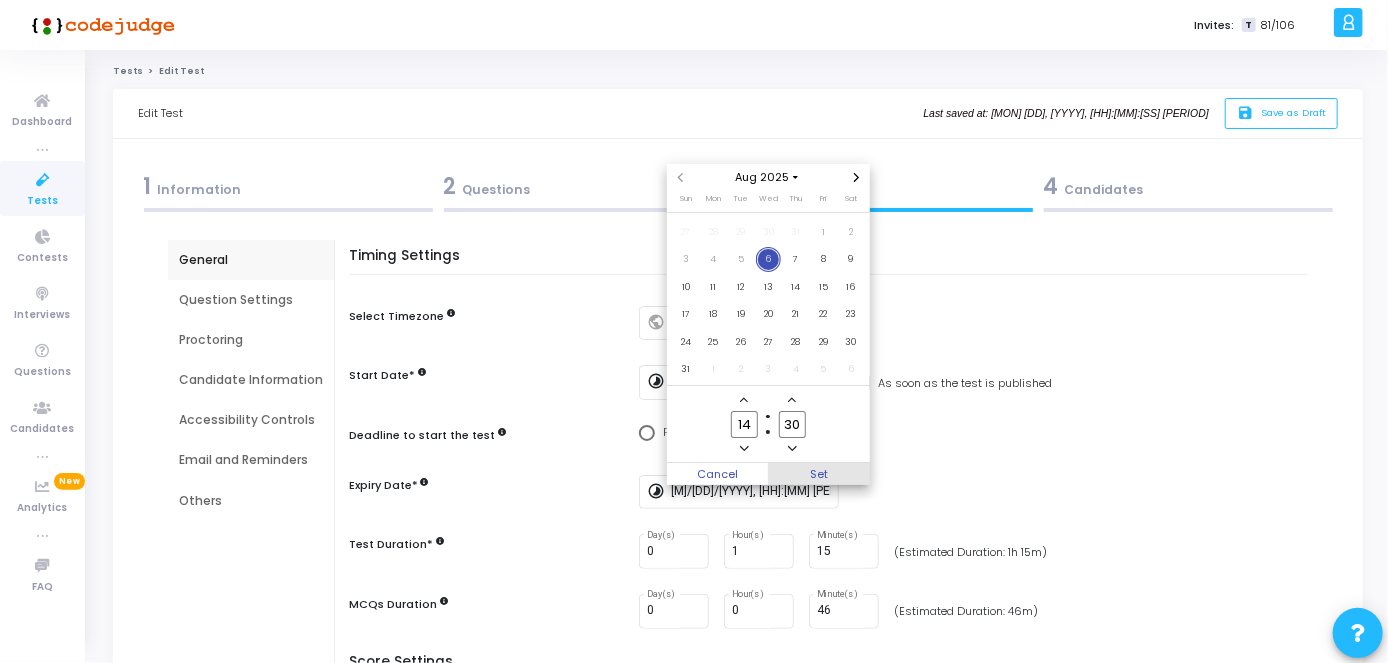 type on "30" 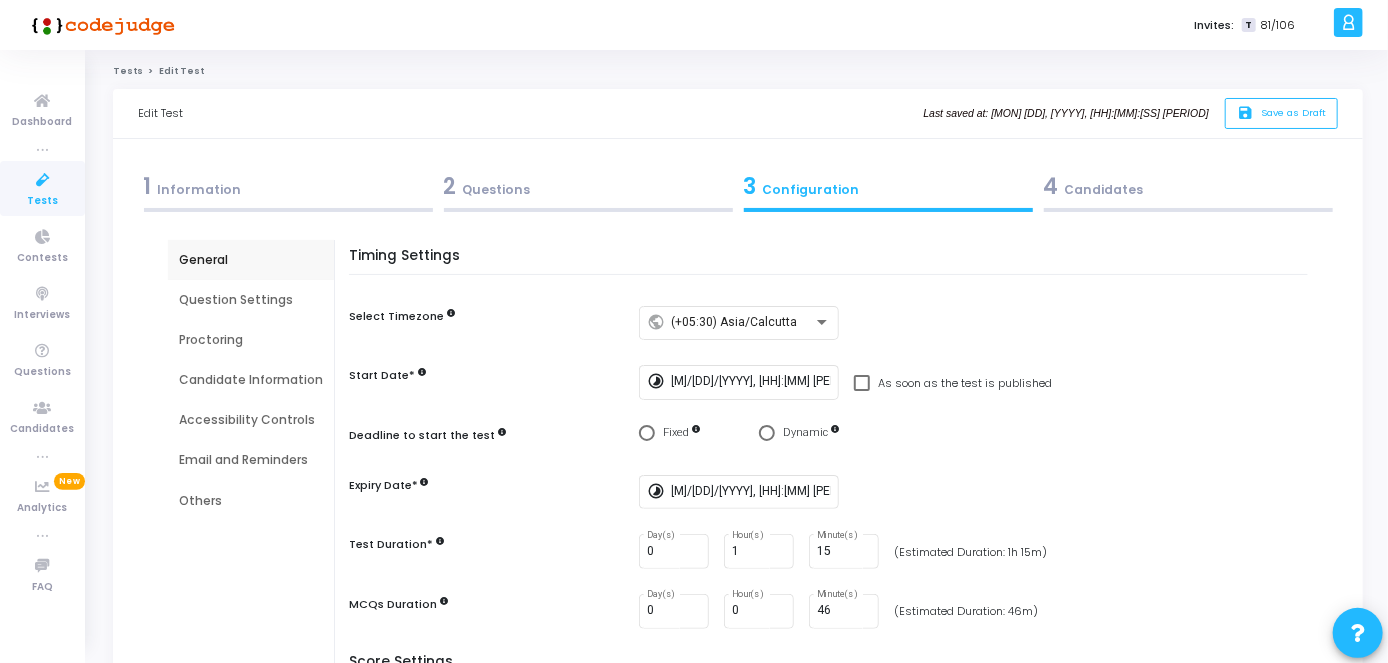 click on "4  Candidates" at bounding box center (1188, 186) 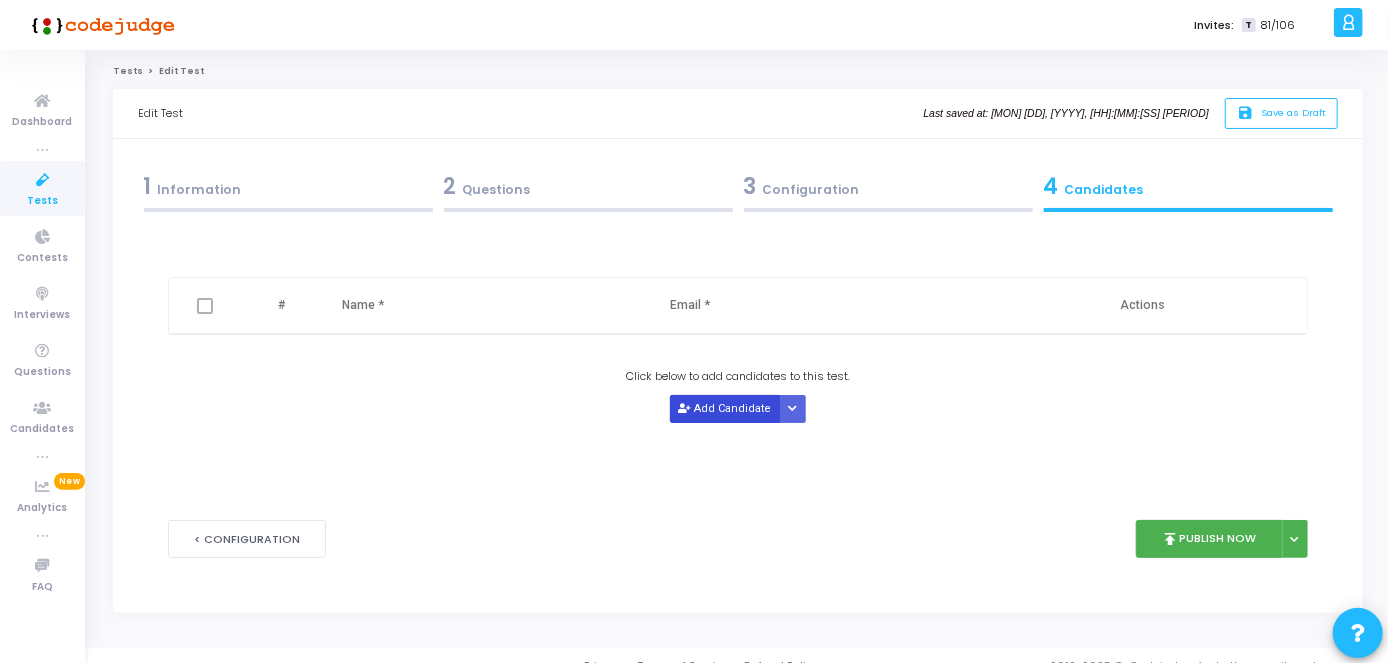 click on "Add Candidate" at bounding box center [725, 408] 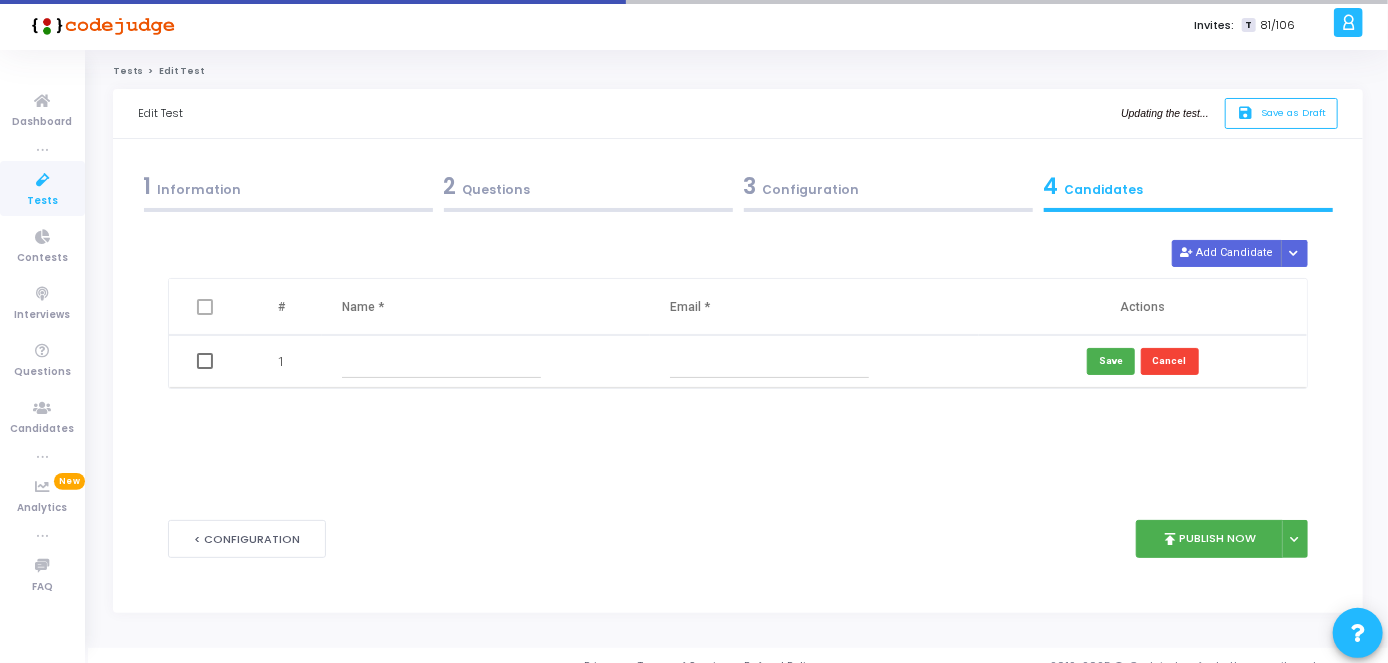 click at bounding box center [441, 361] 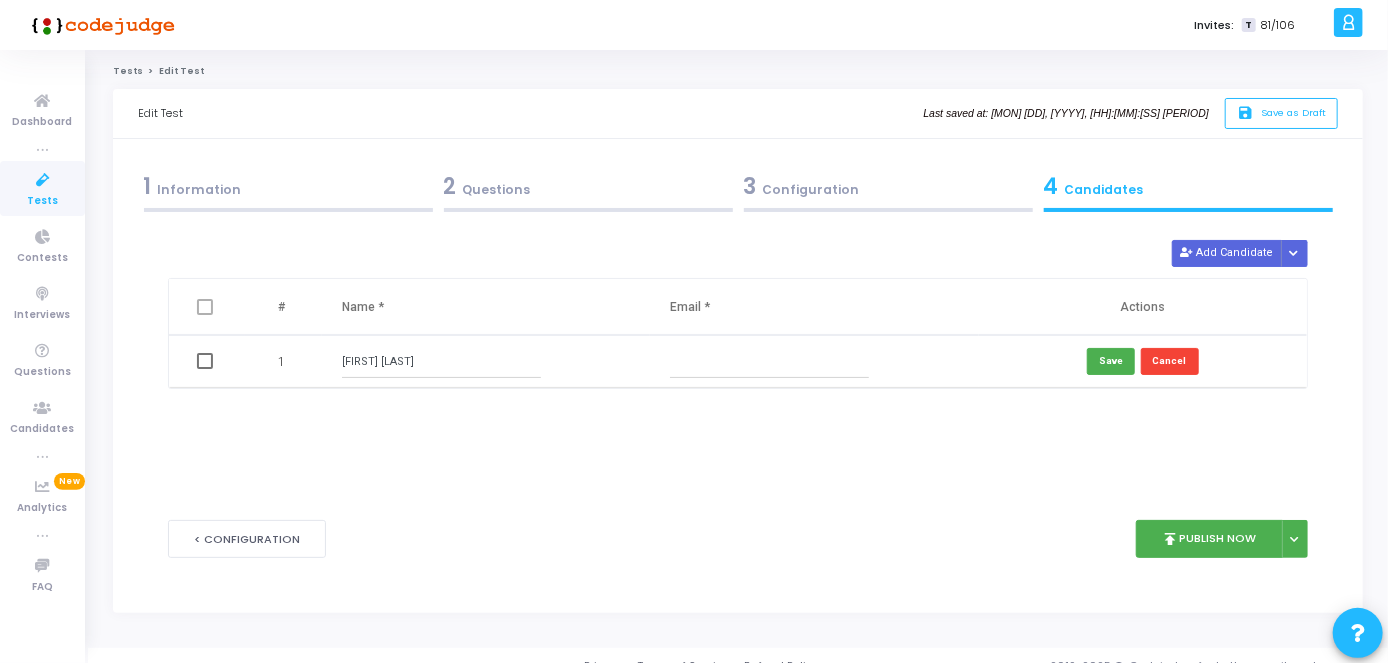 type on "[FIRST] [LAST]" 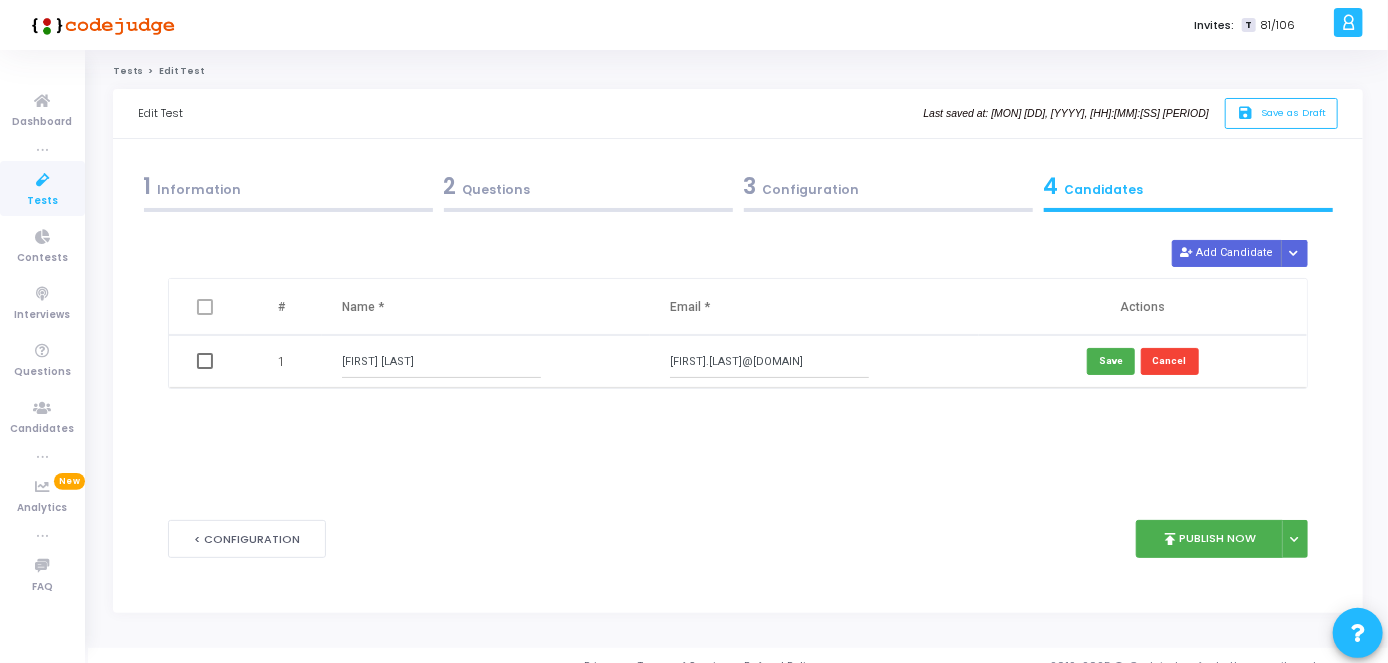 scroll, scrollTop: 0, scrollLeft: 17, axis: horizontal 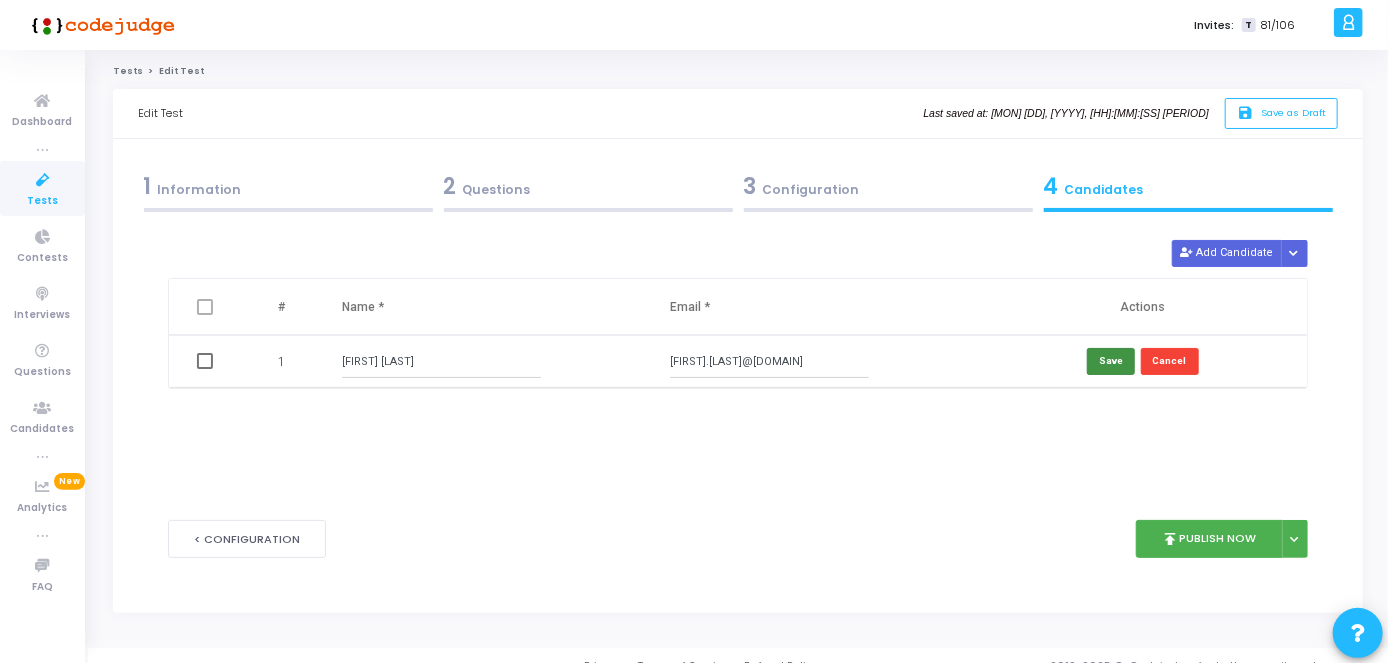 type on "[FIRST].[LAST]@[DOMAIN]" 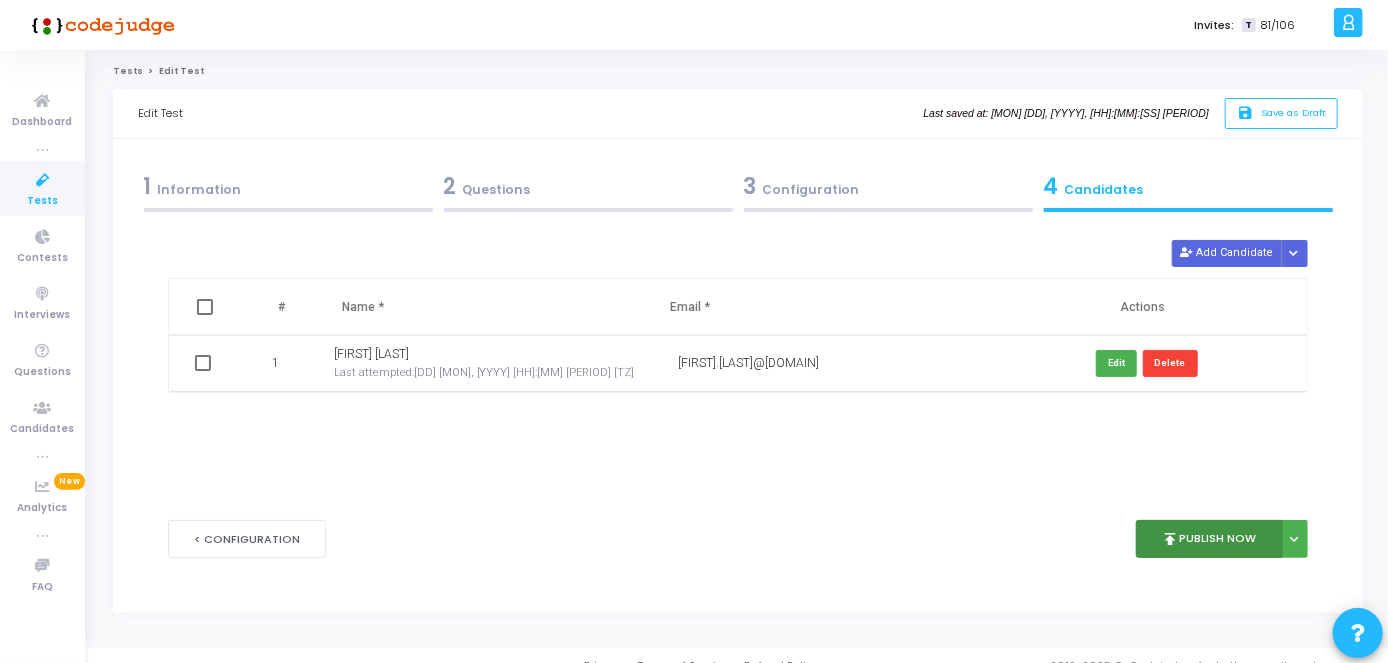 click on "publish  Publish Now" at bounding box center [1209, 539] 